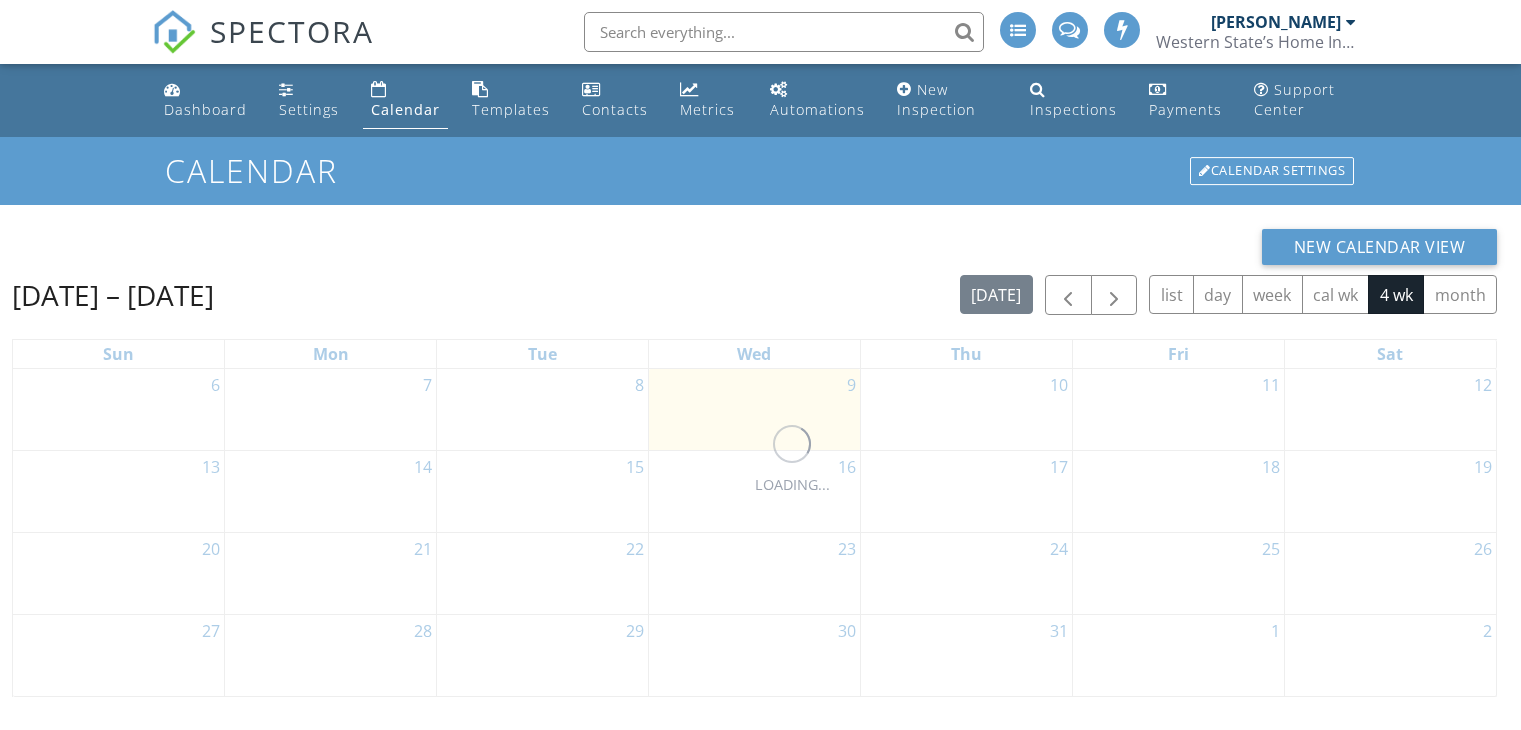 scroll, scrollTop: 0, scrollLeft: 0, axis: both 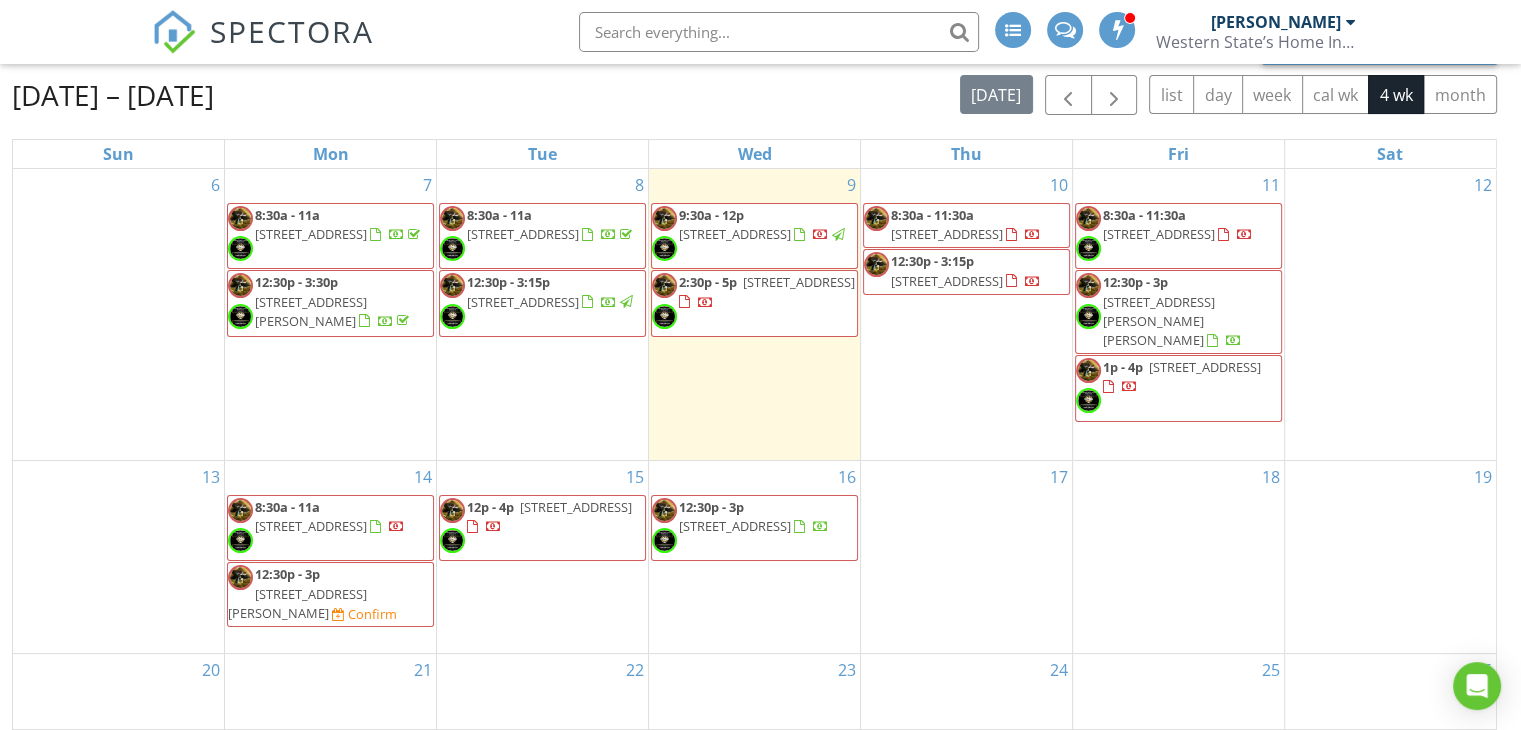 click on "[STREET_ADDRESS]" at bounding box center (799, 282) 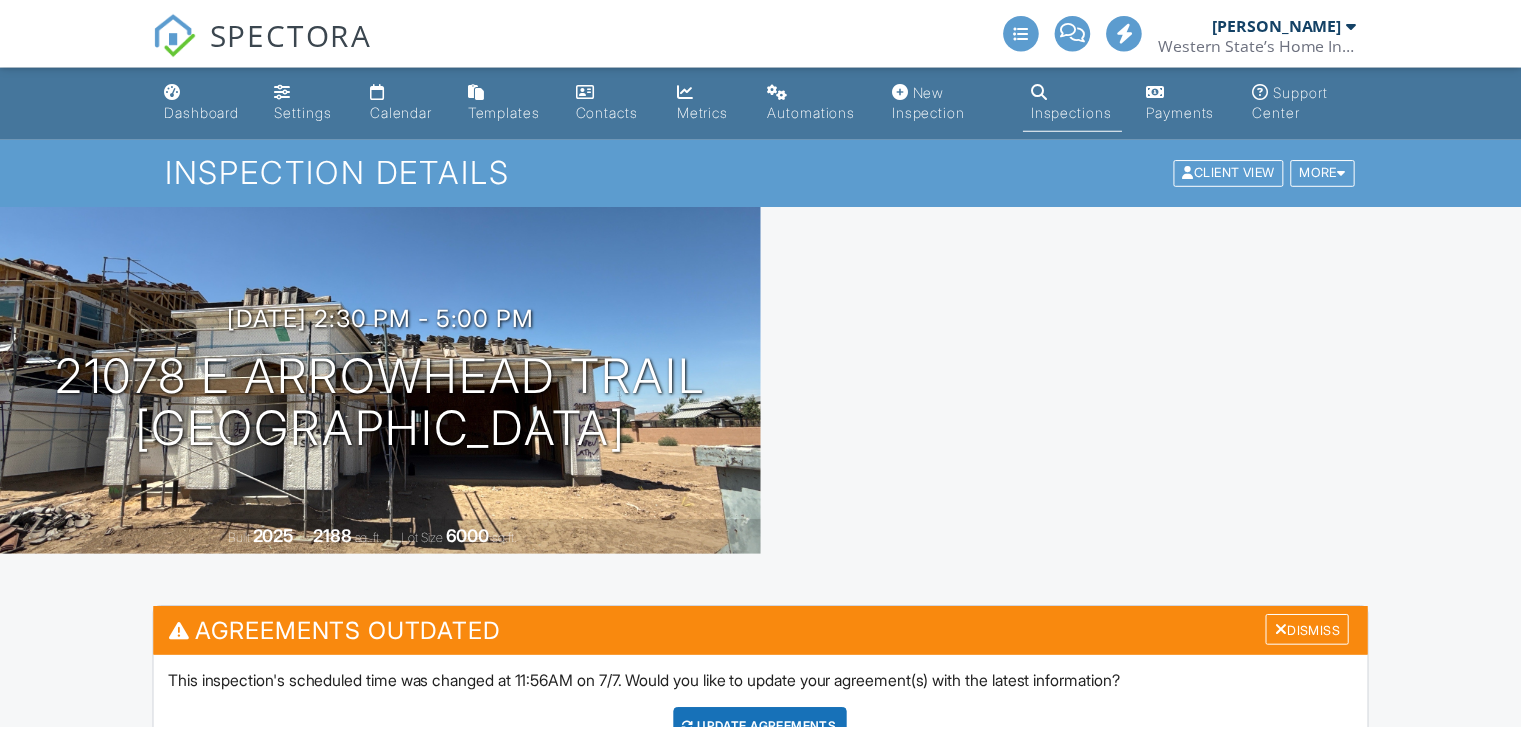 scroll, scrollTop: 0, scrollLeft: 0, axis: both 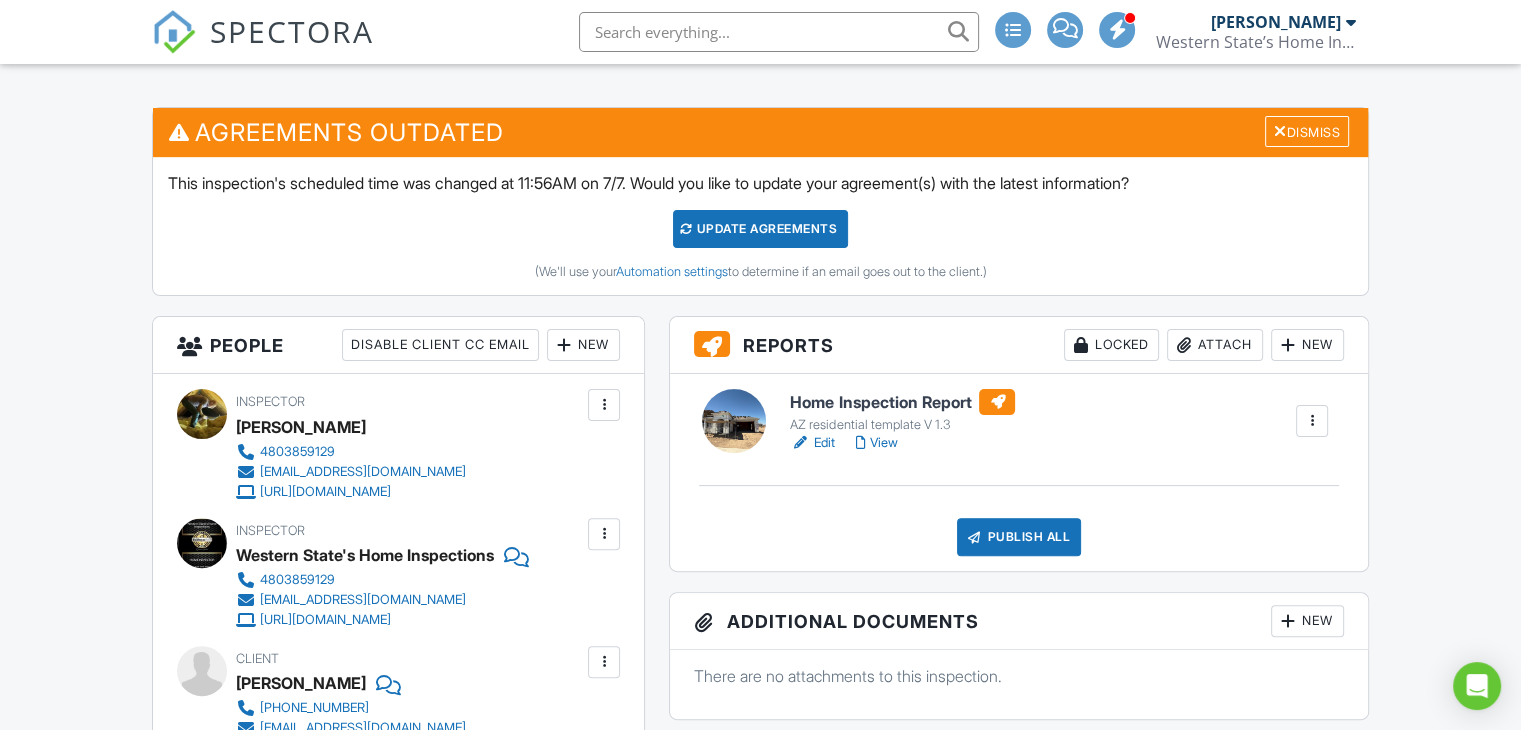 click on "Edit" at bounding box center (812, 443) 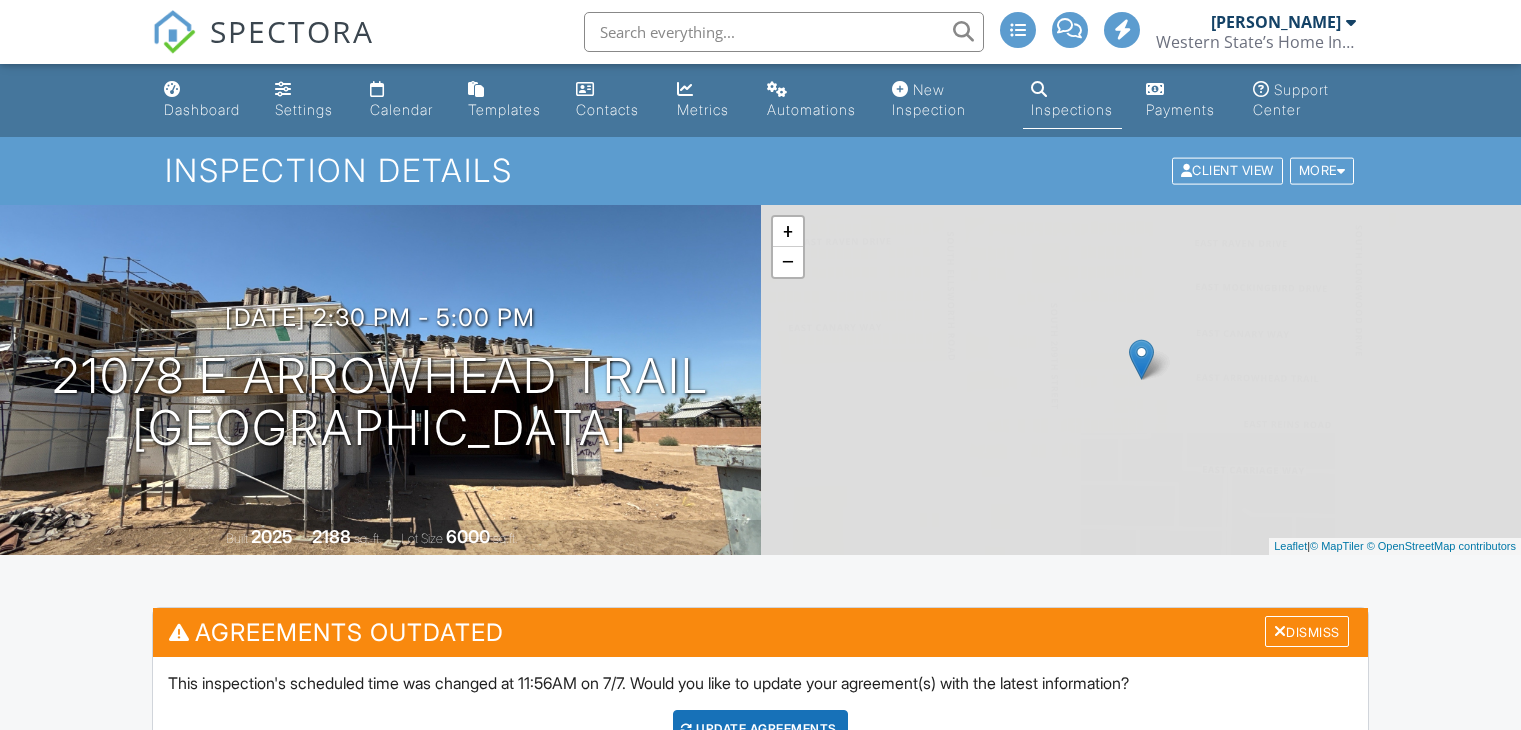 scroll, scrollTop: 0, scrollLeft: 0, axis: both 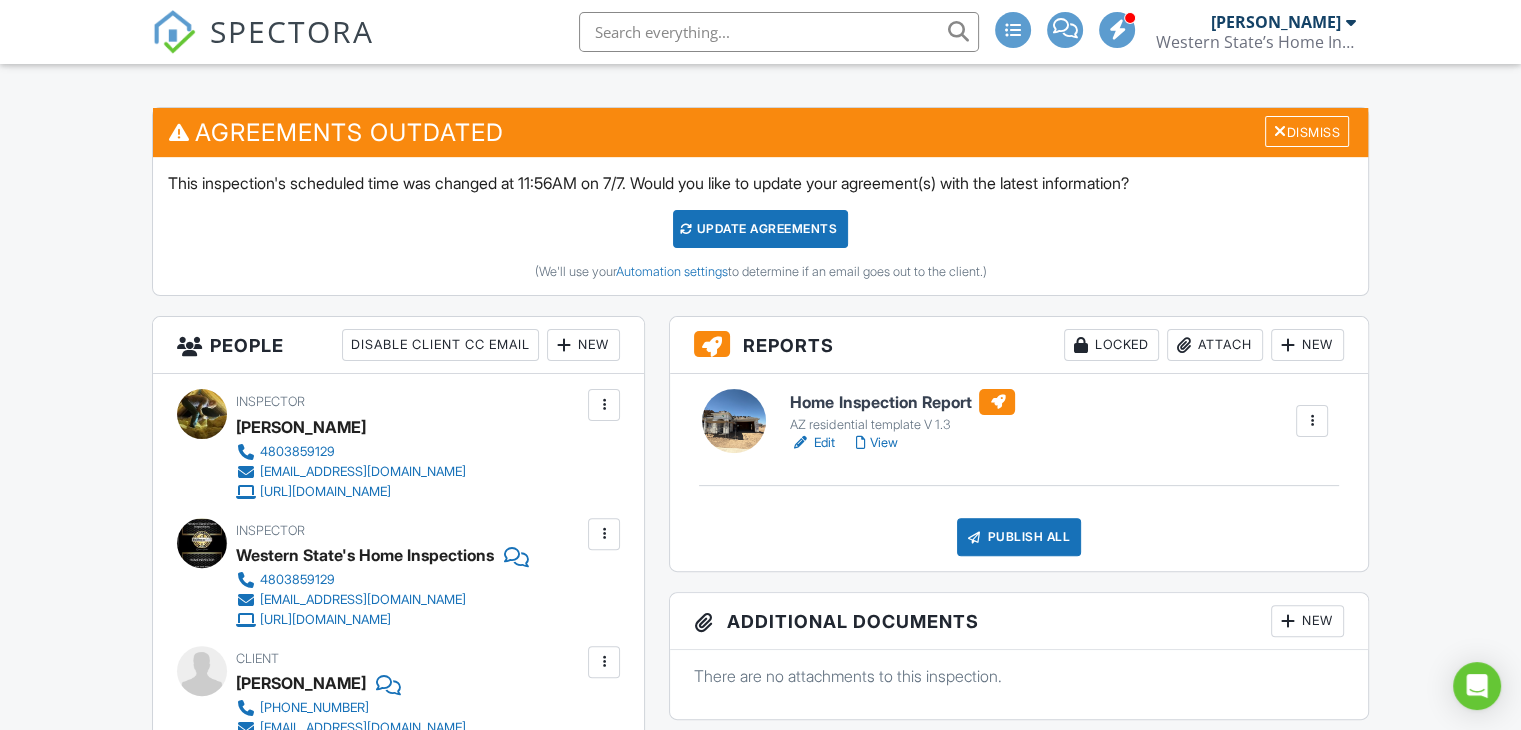 click on "View" at bounding box center [876, 443] 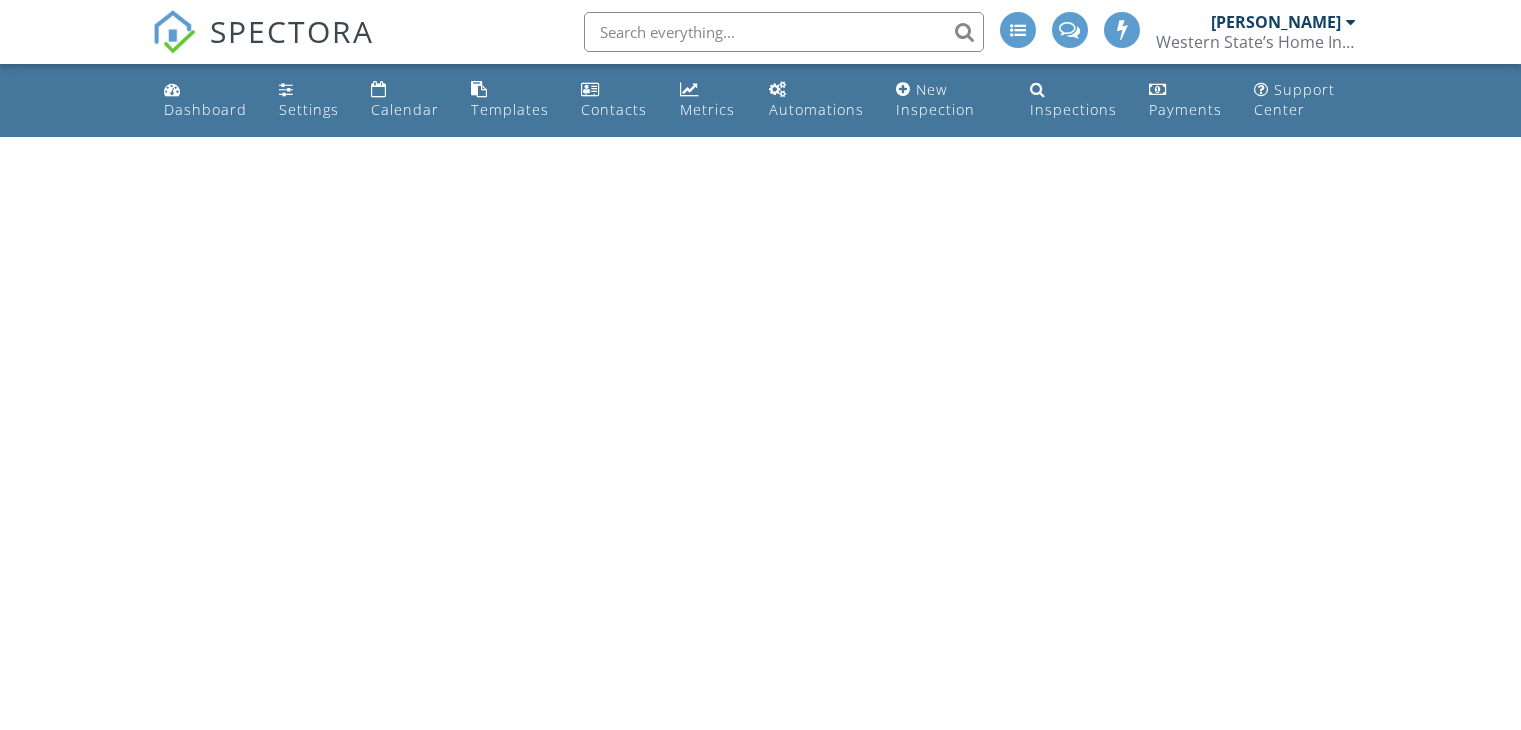 scroll, scrollTop: 0, scrollLeft: 0, axis: both 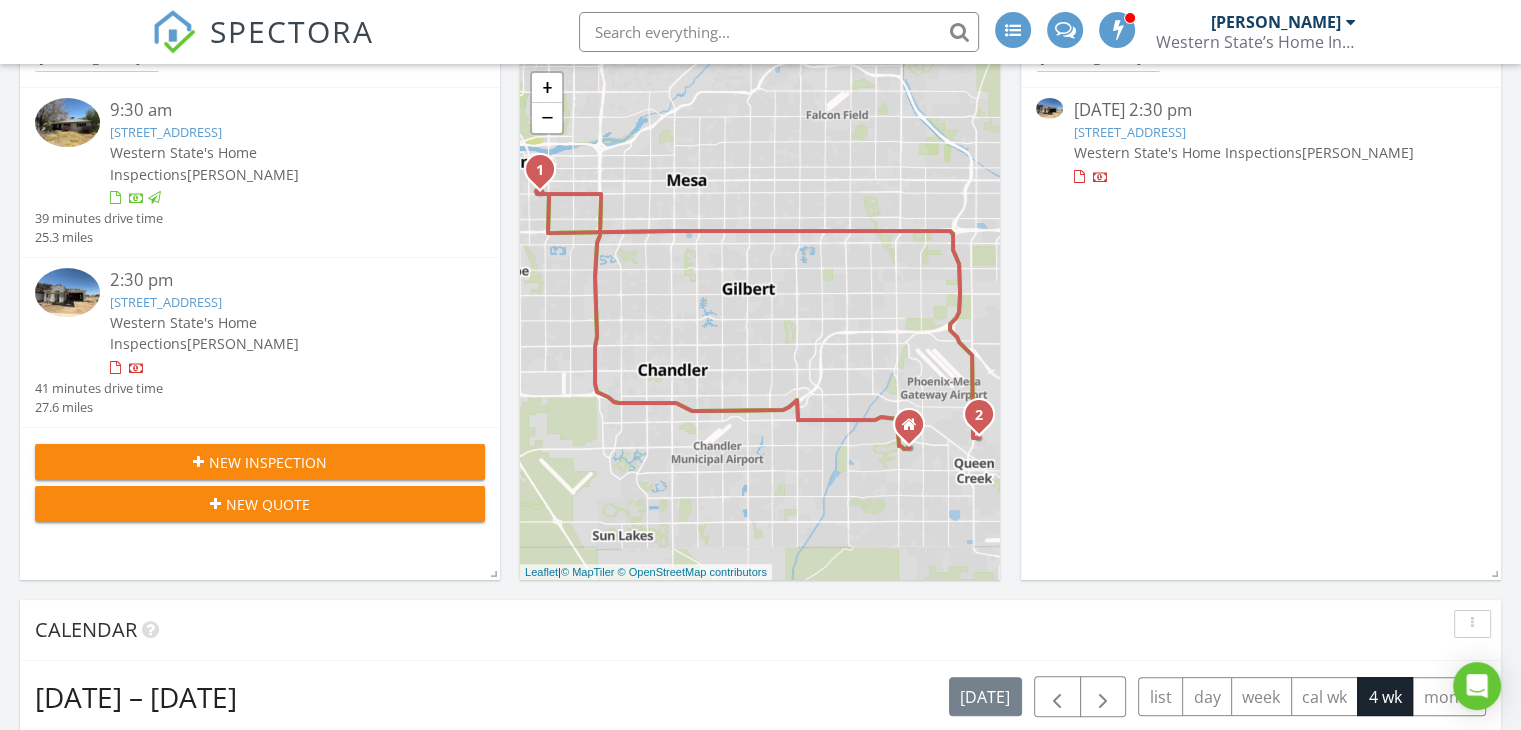 click on "21078 E Arrowhead Trail, Queen Creek, AZ 85142" at bounding box center (166, 302) 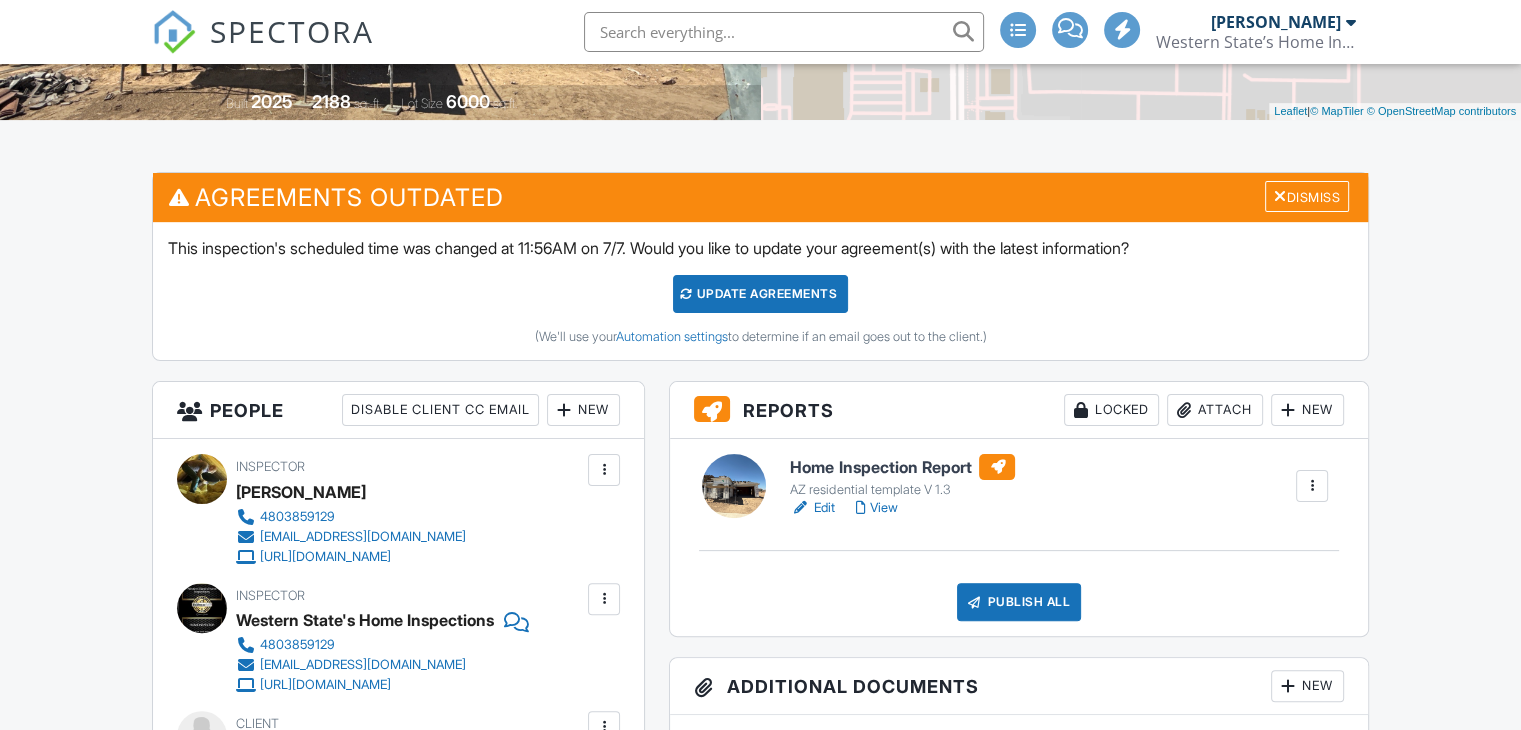 scroll, scrollTop: 500, scrollLeft: 0, axis: vertical 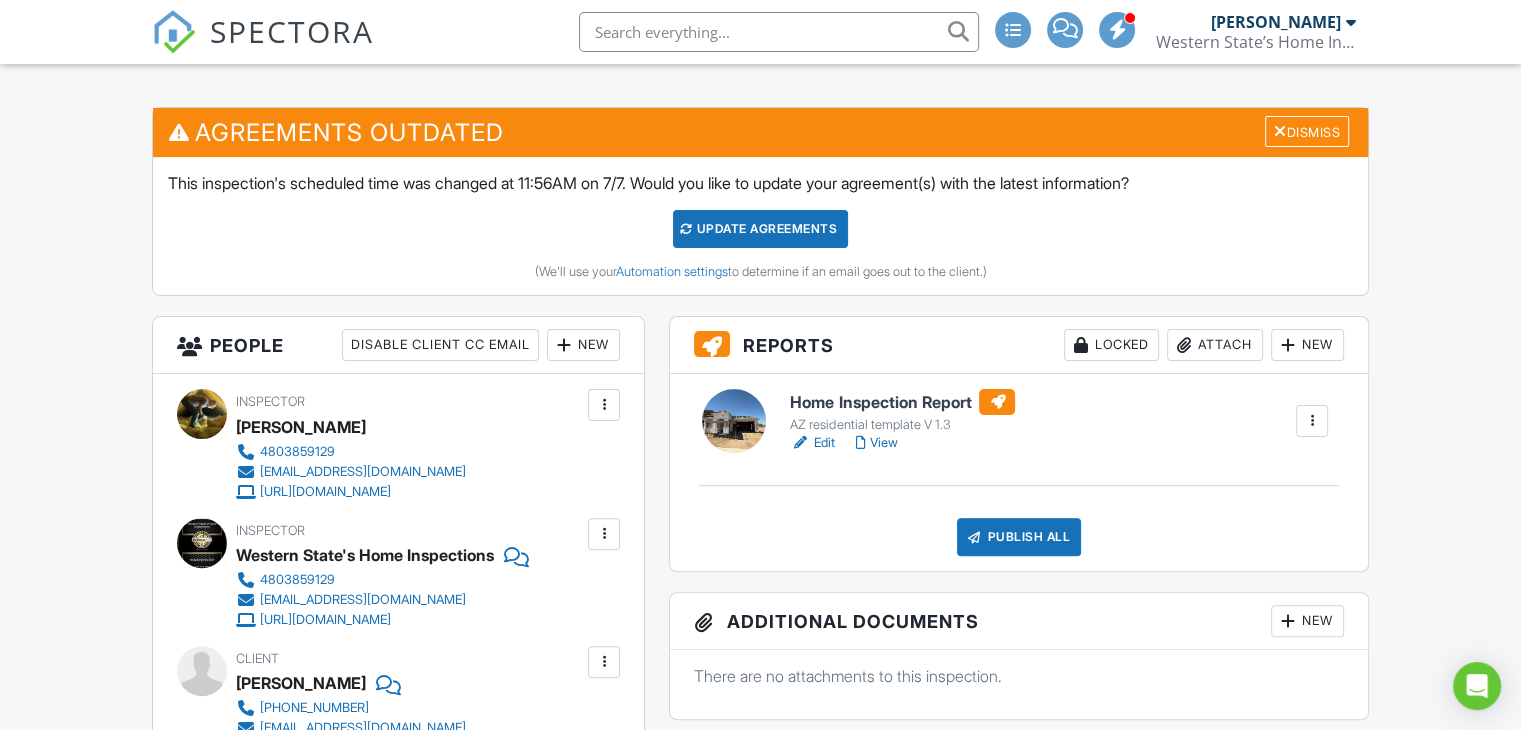 click on "Update Agreements" at bounding box center [760, 229] 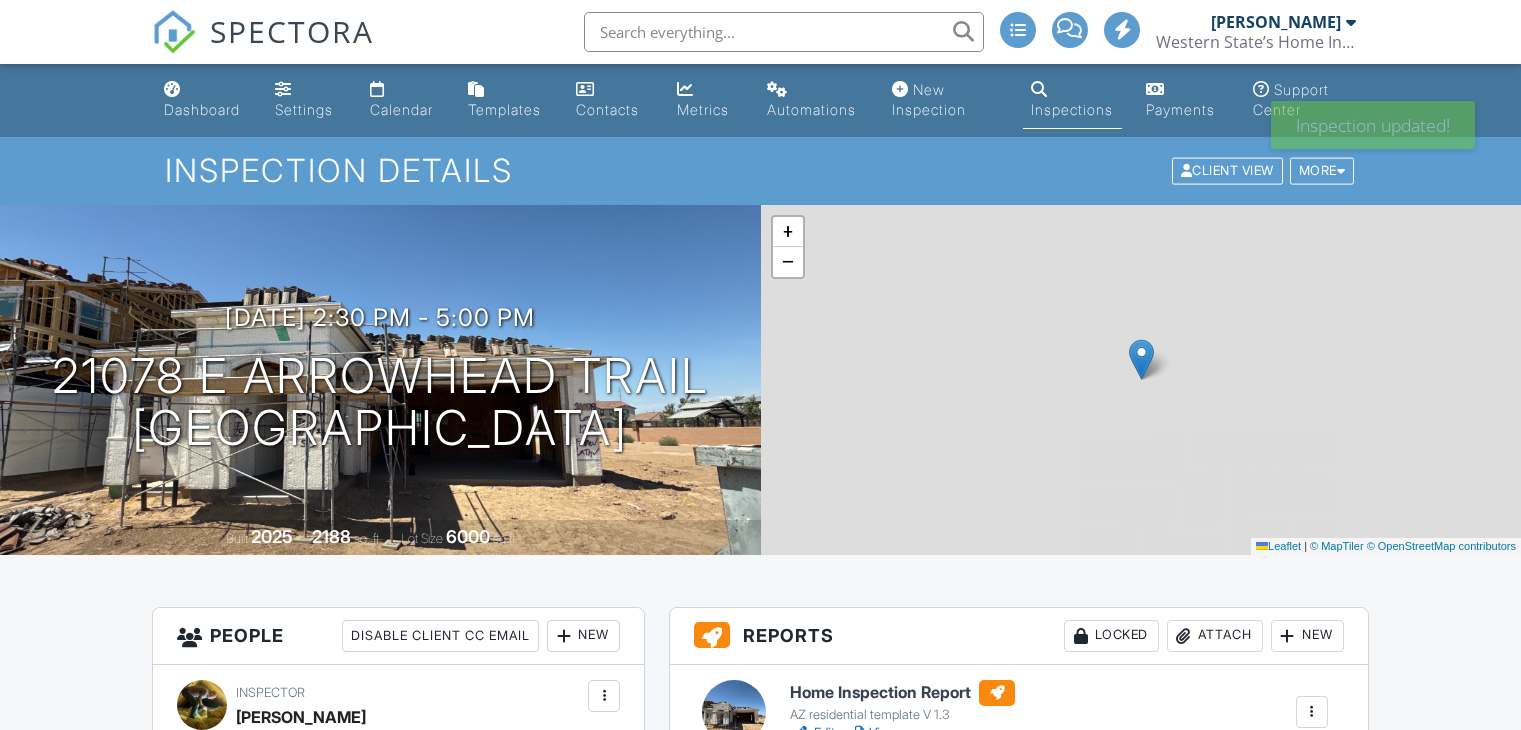 scroll, scrollTop: 0, scrollLeft: 0, axis: both 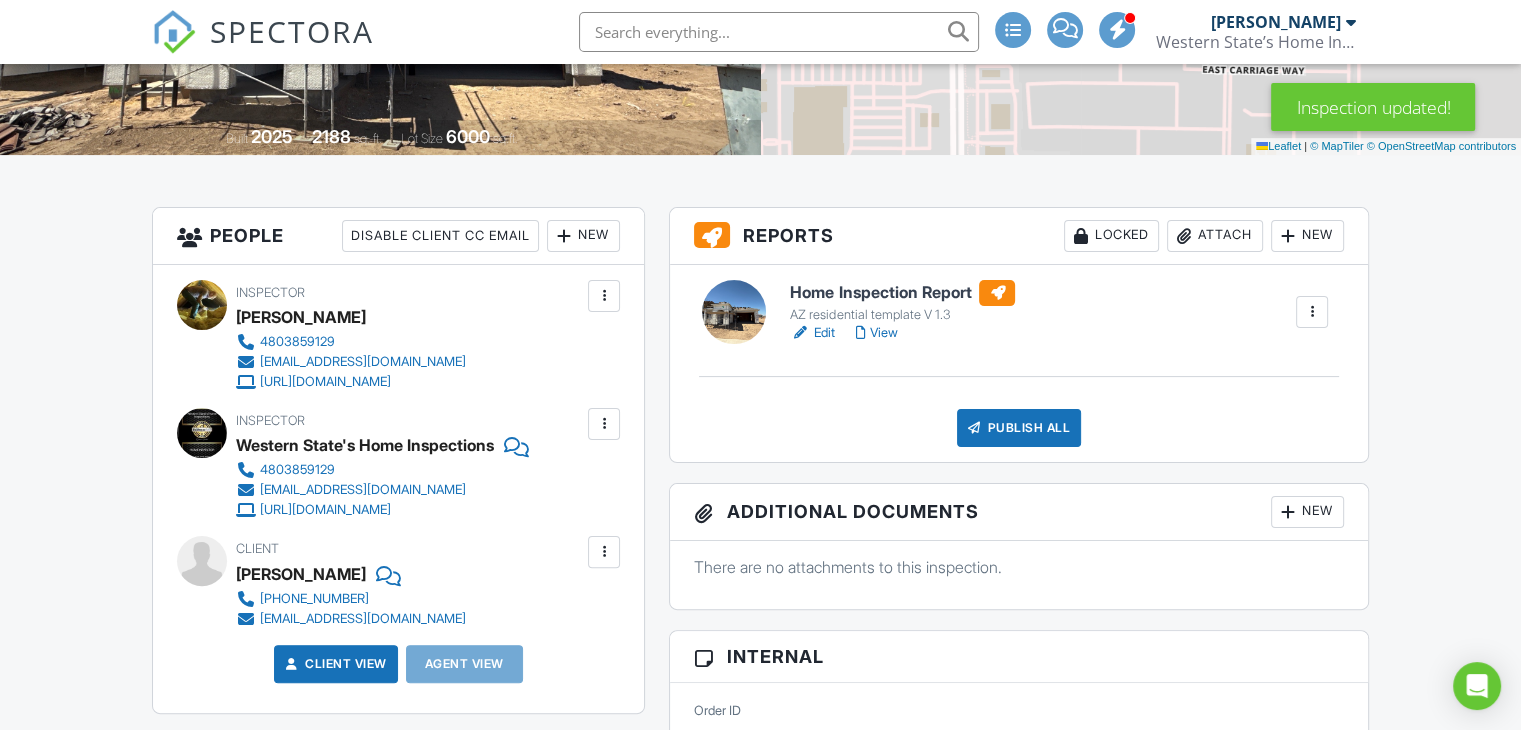 click on "View" at bounding box center [876, 333] 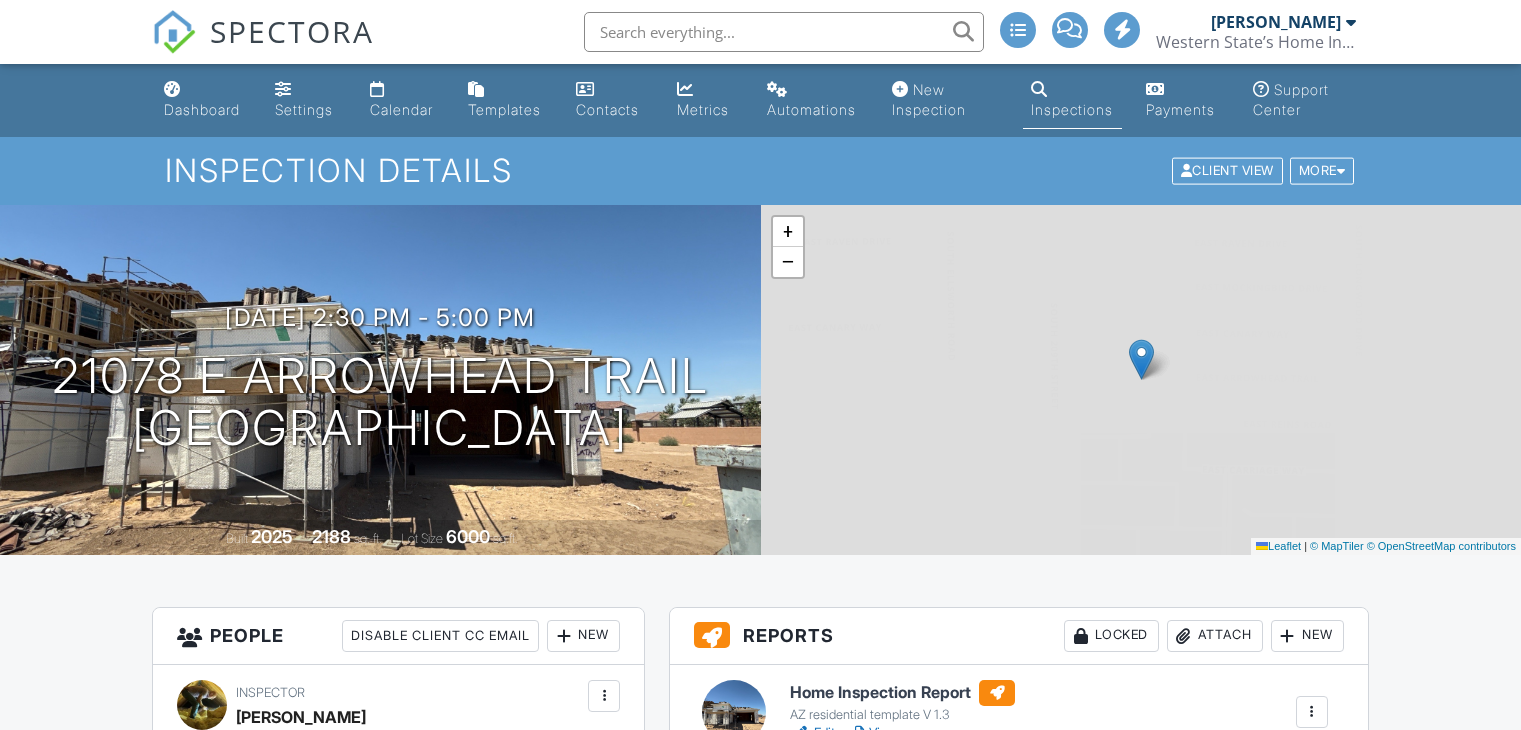 scroll, scrollTop: 0, scrollLeft: 0, axis: both 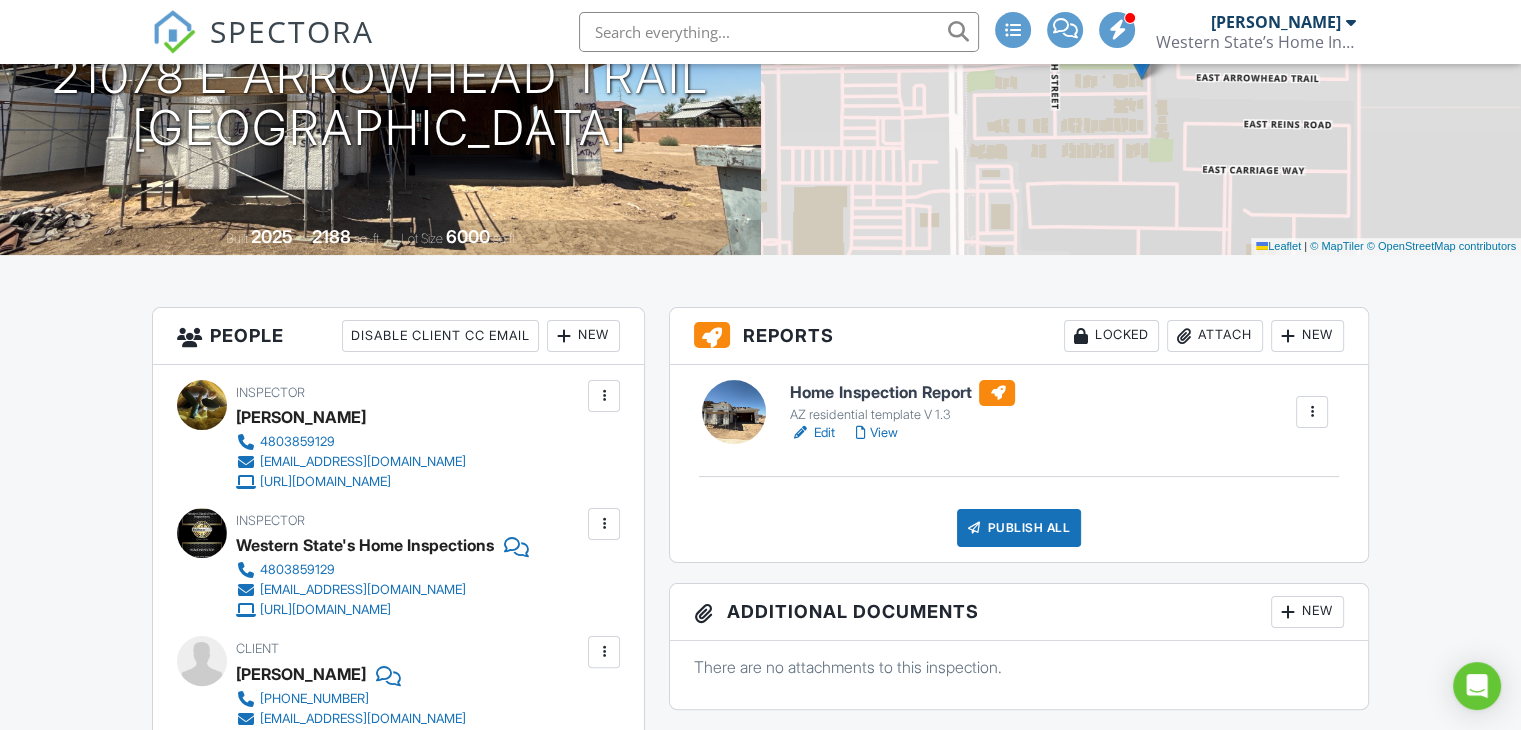 click on "Publish All" at bounding box center (1019, 528) 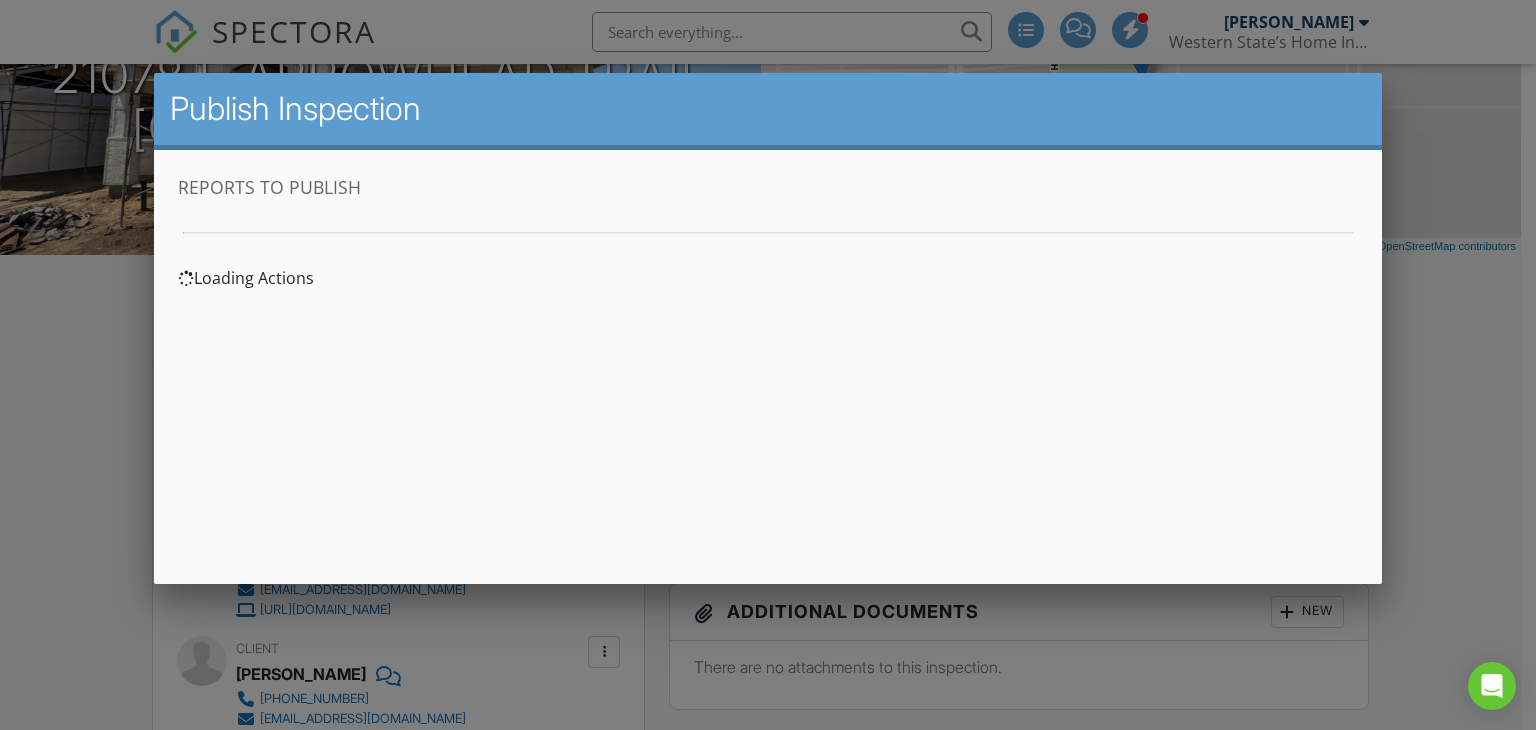 scroll, scrollTop: 0, scrollLeft: 0, axis: both 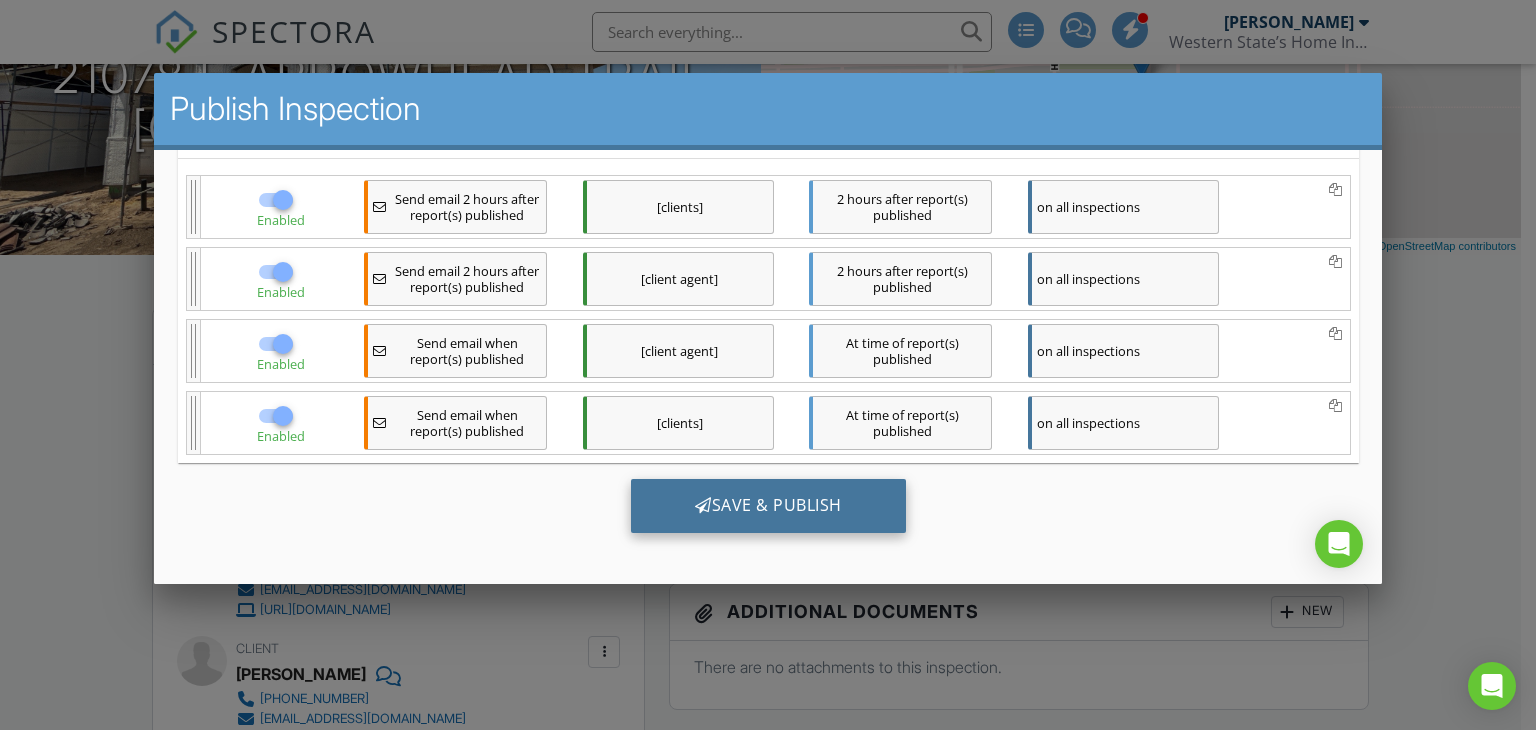 click on "Save & Publish" at bounding box center (767, 506) 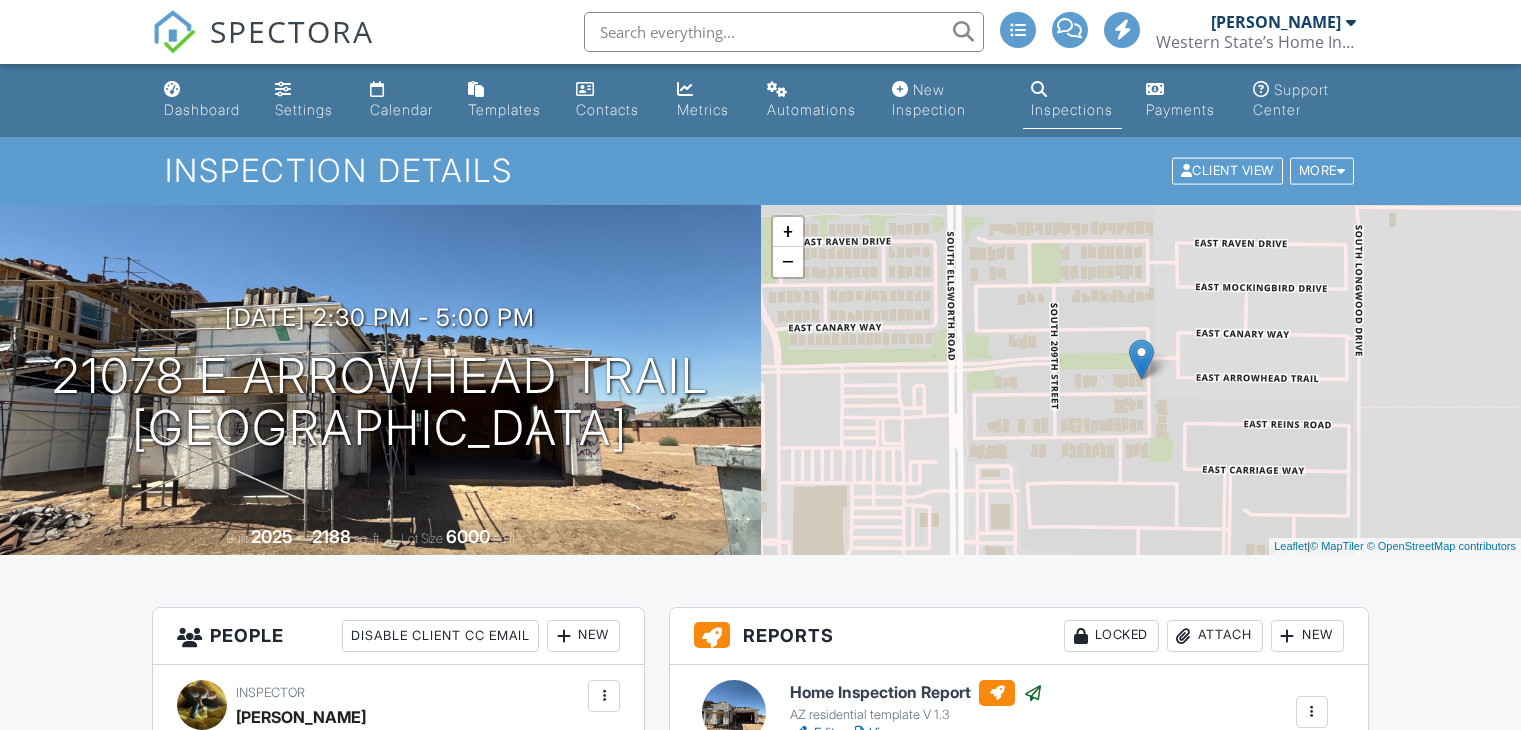 scroll, scrollTop: 0, scrollLeft: 0, axis: both 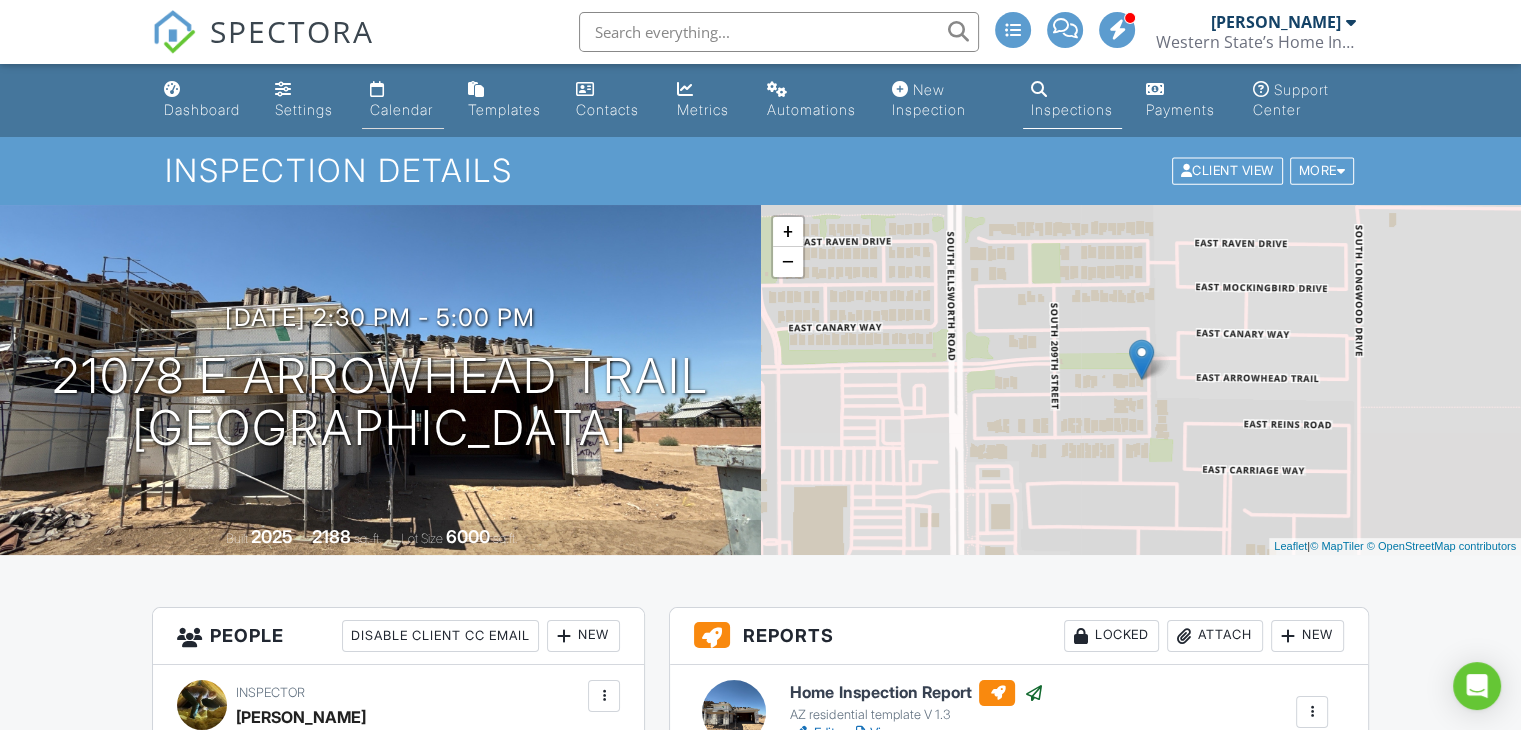 click on "Calendar" at bounding box center (401, 109) 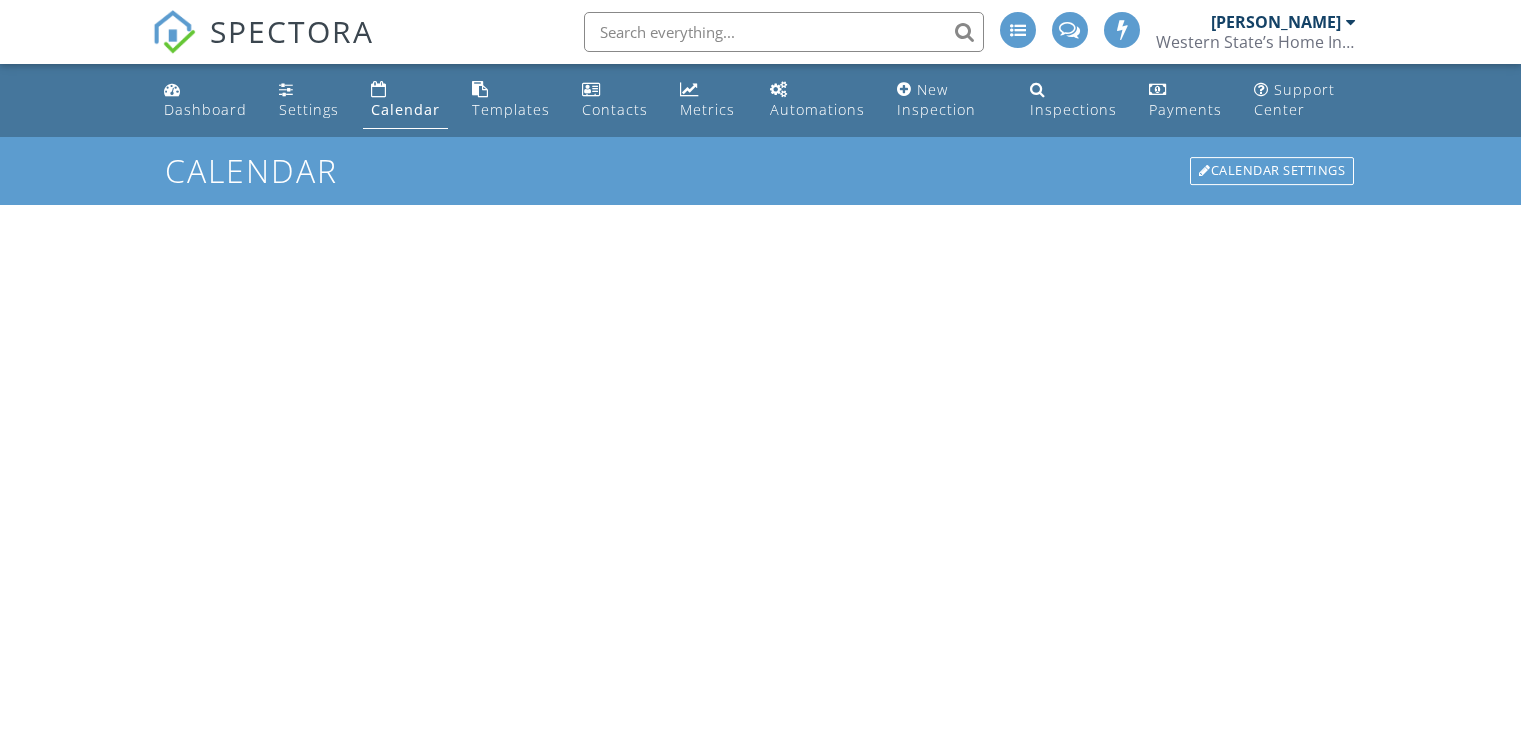 scroll, scrollTop: 0, scrollLeft: 0, axis: both 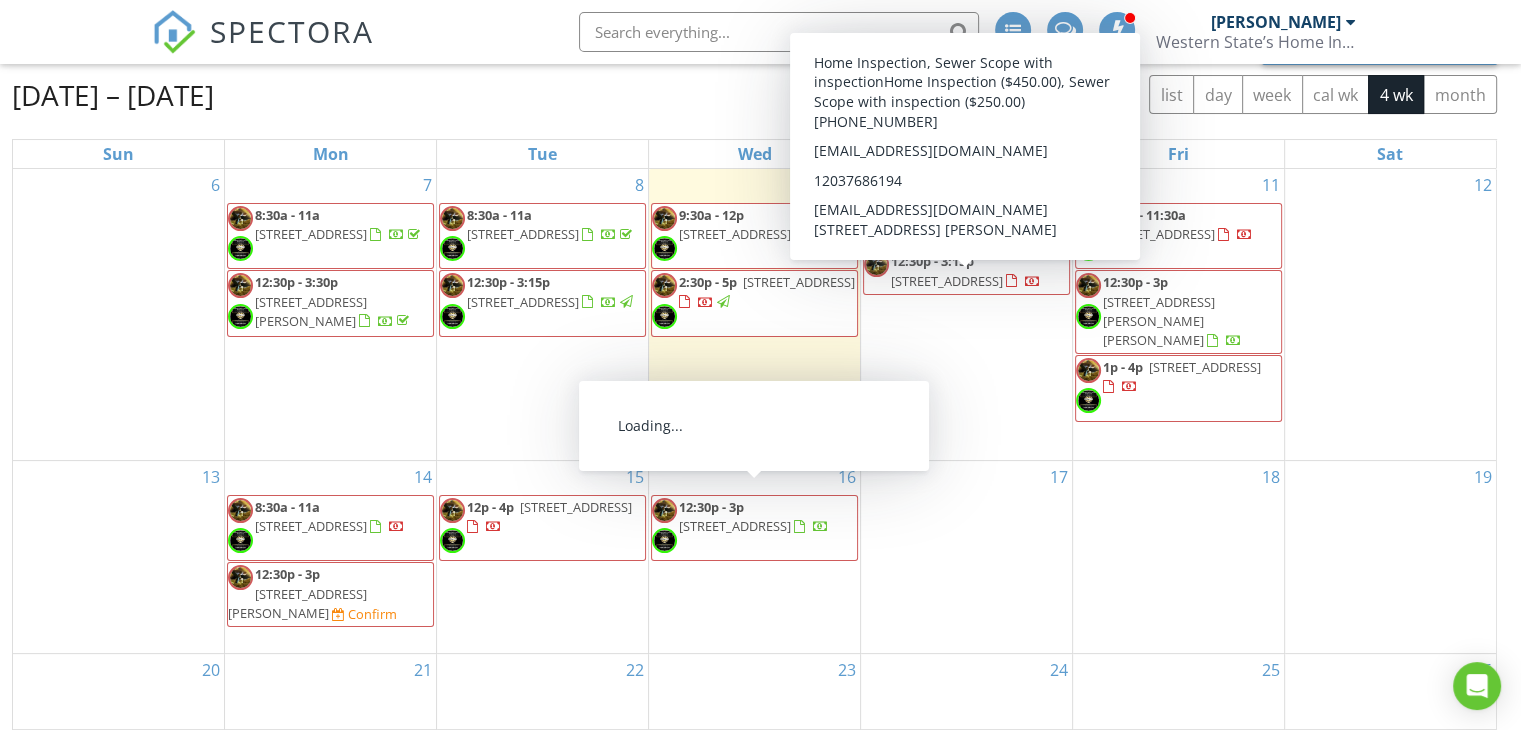 click on "[STREET_ADDRESS]" at bounding box center (735, 526) 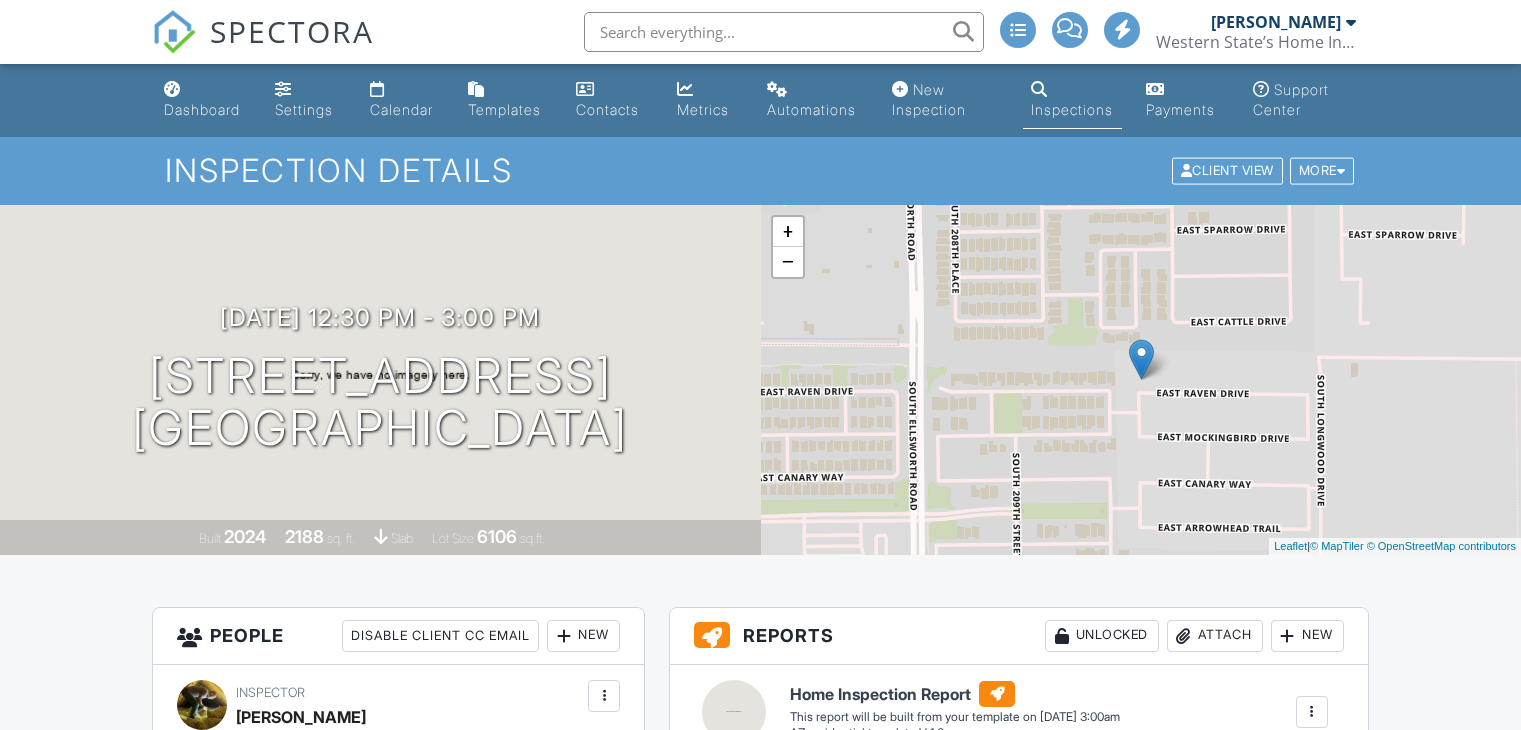scroll, scrollTop: 0, scrollLeft: 0, axis: both 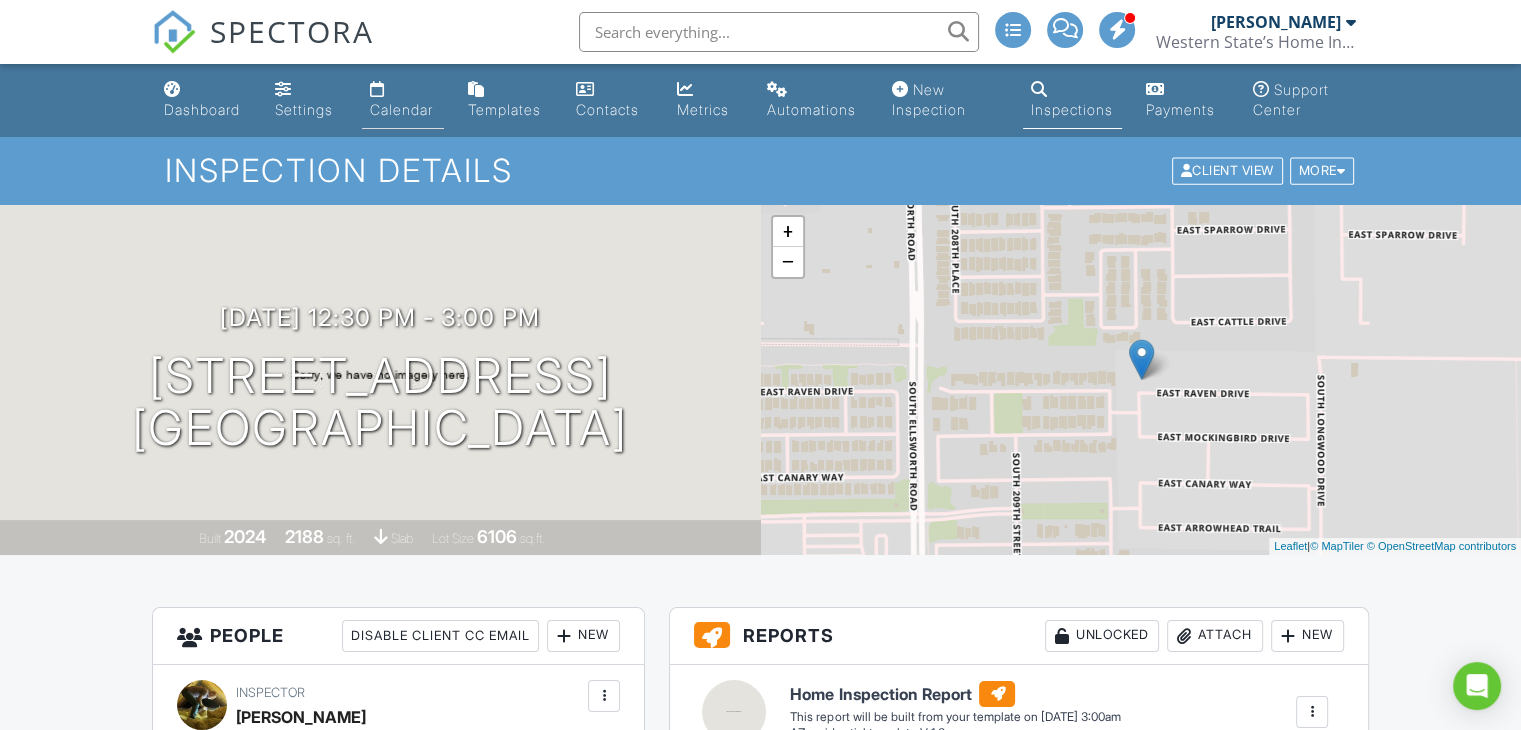 click on "Calendar" at bounding box center (401, 109) 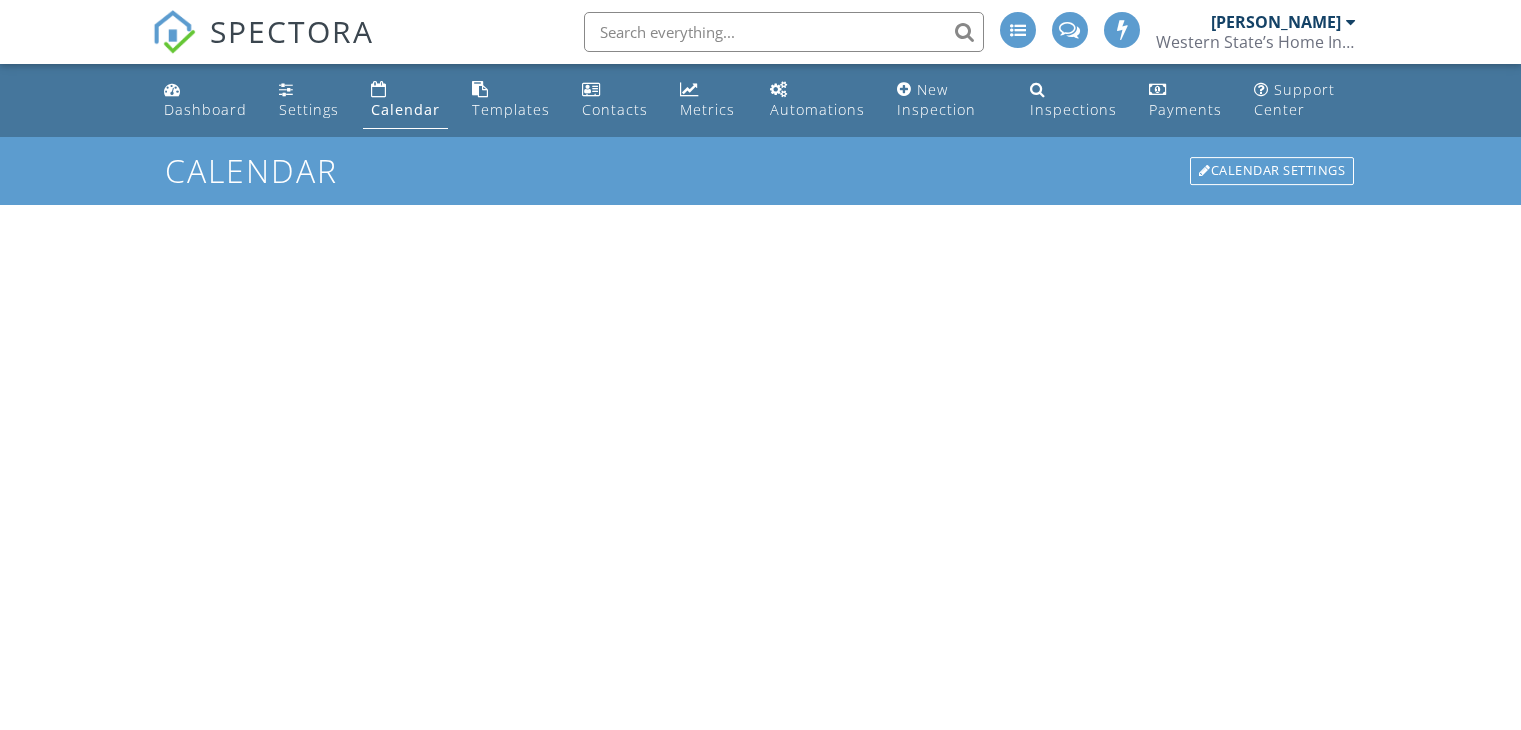 scroll, scrollTop: 0, scrollLeft: 0, axis: both 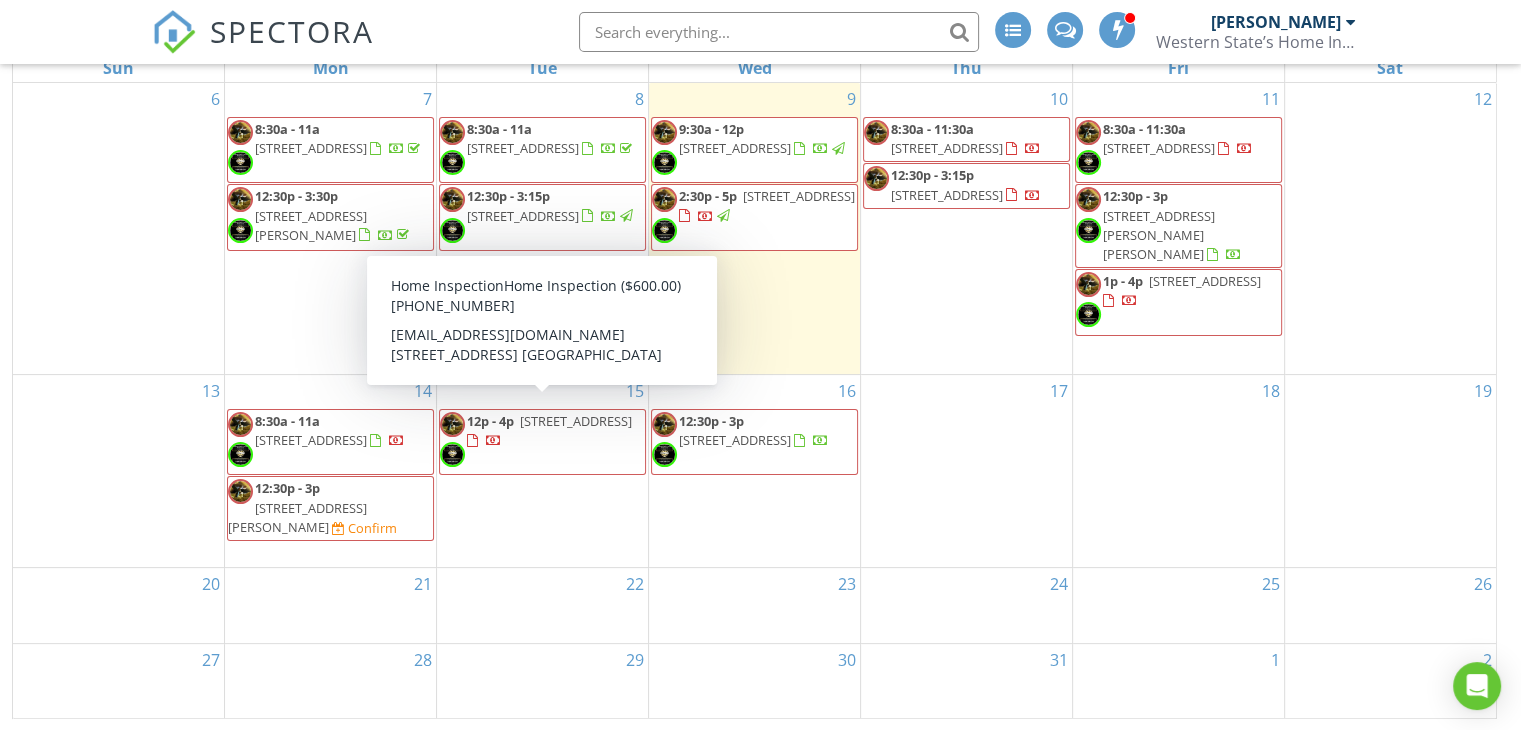click on "20452 E Sonoqui Blvd, Queen Creek 85142" at bounding box center [576, 421] 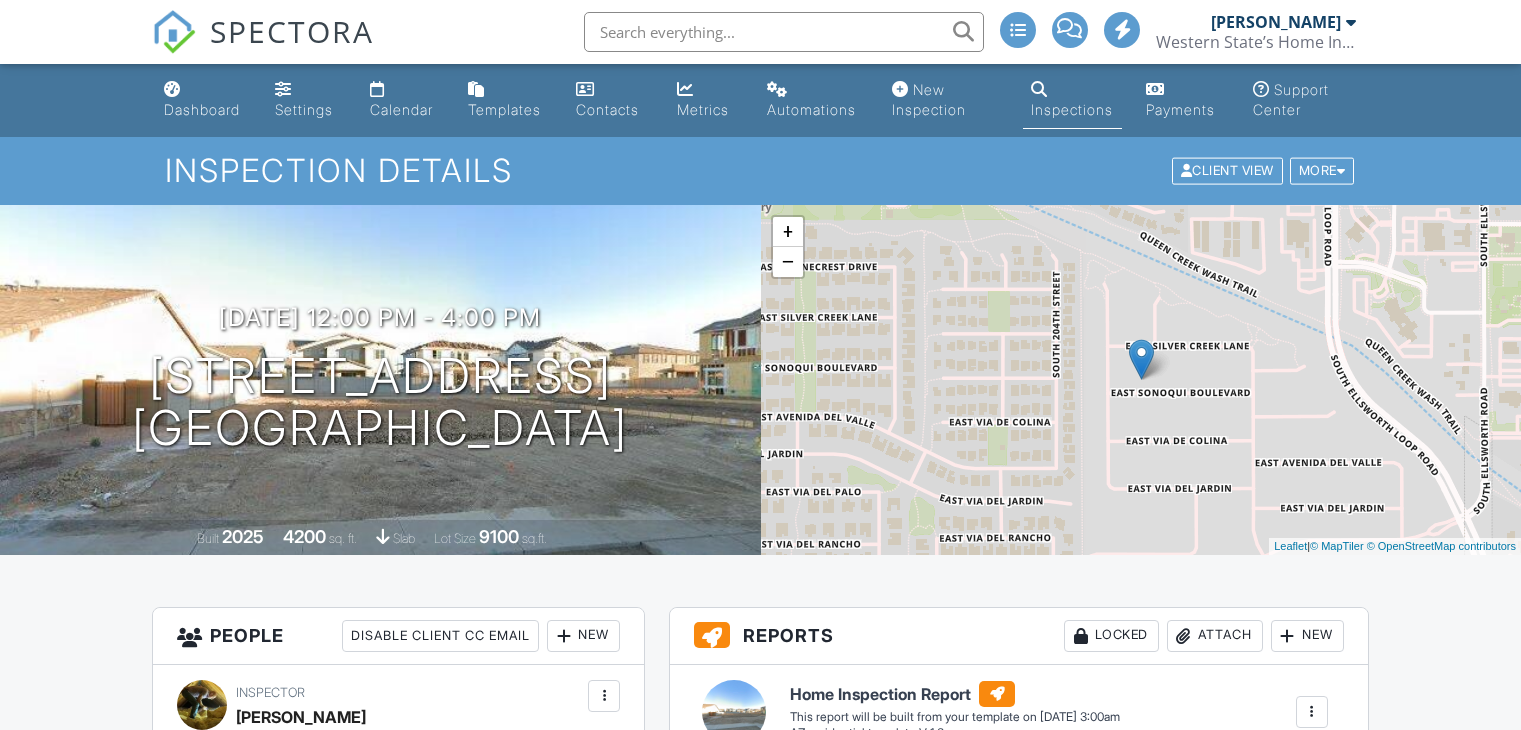 scroll, scrollTop: 300, scrollLeft: 0, axis: vertical 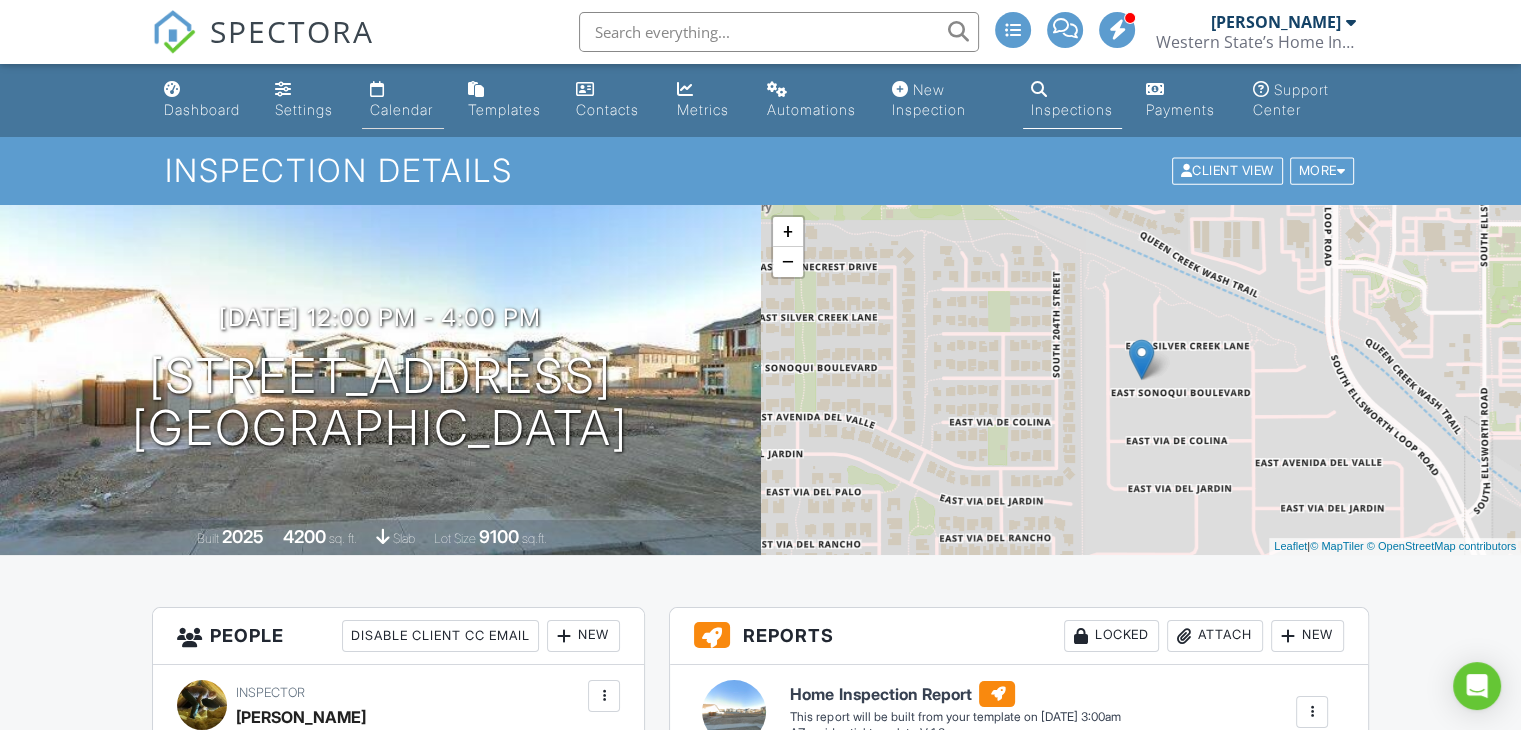 click on "Calendar" at bounding box center [401, 109] 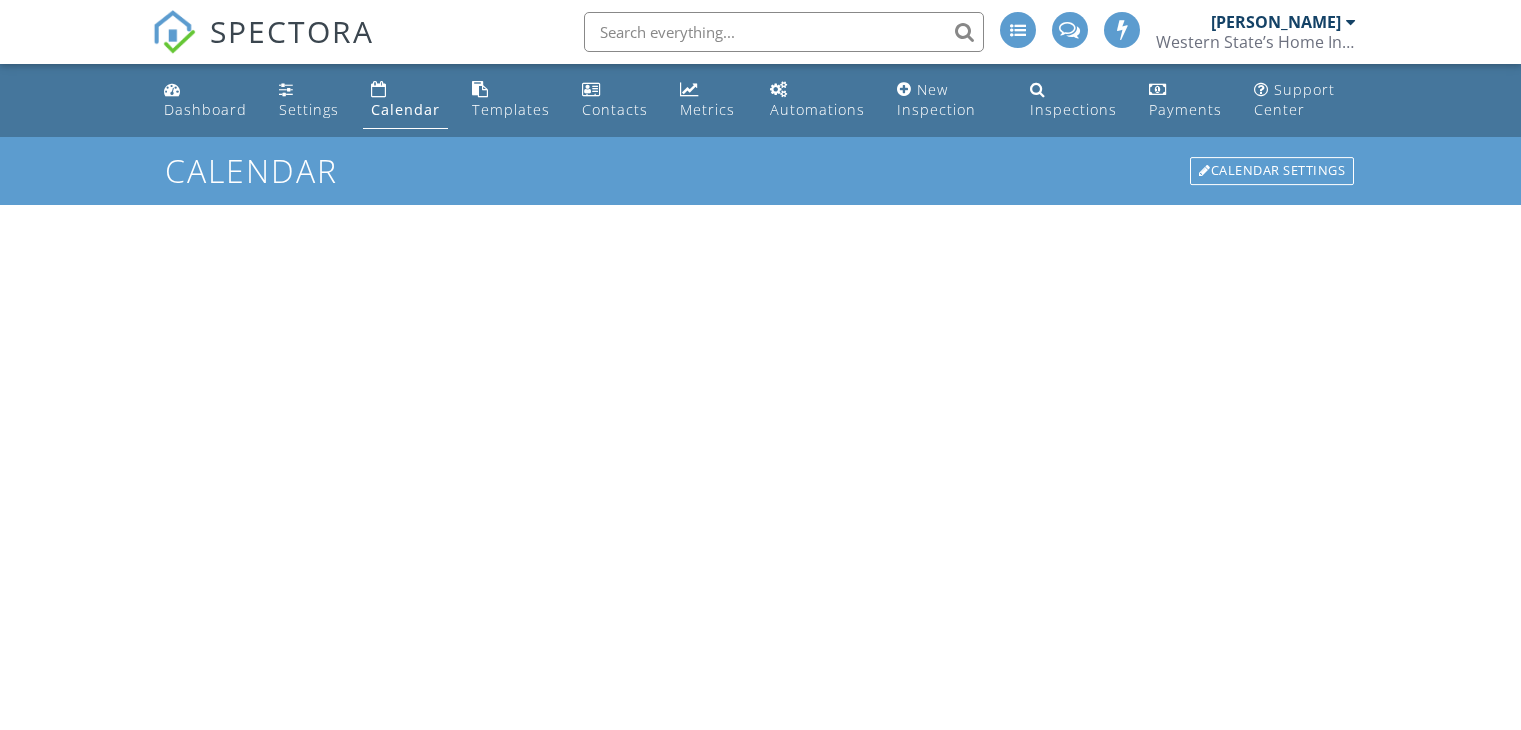 scroll, scrollTop: 0, scrollLeft: 0, axis: both 